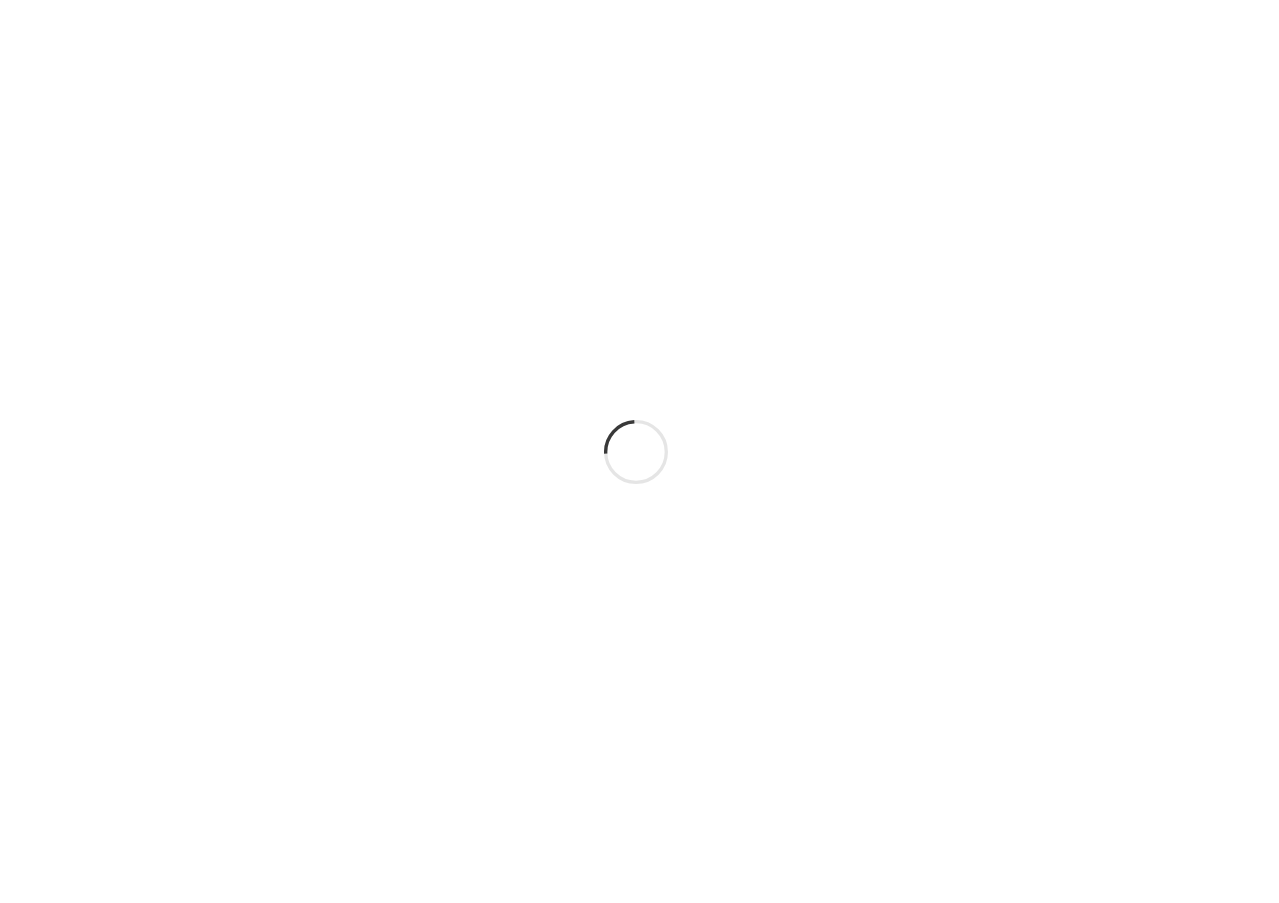 scroll, scrollTop: 0, scrollLeft: 0, axis: both 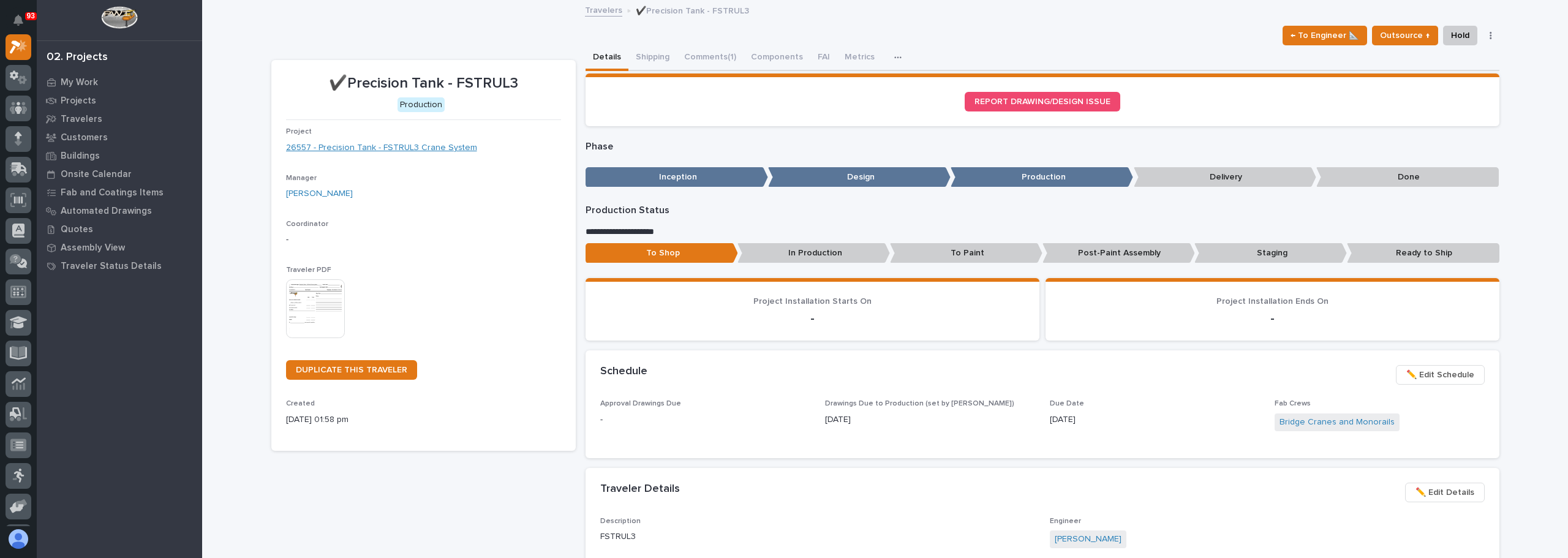 click on "26557 - Precision Tank - FSTRUL3 Crane System" at bounding box center [382, 148] 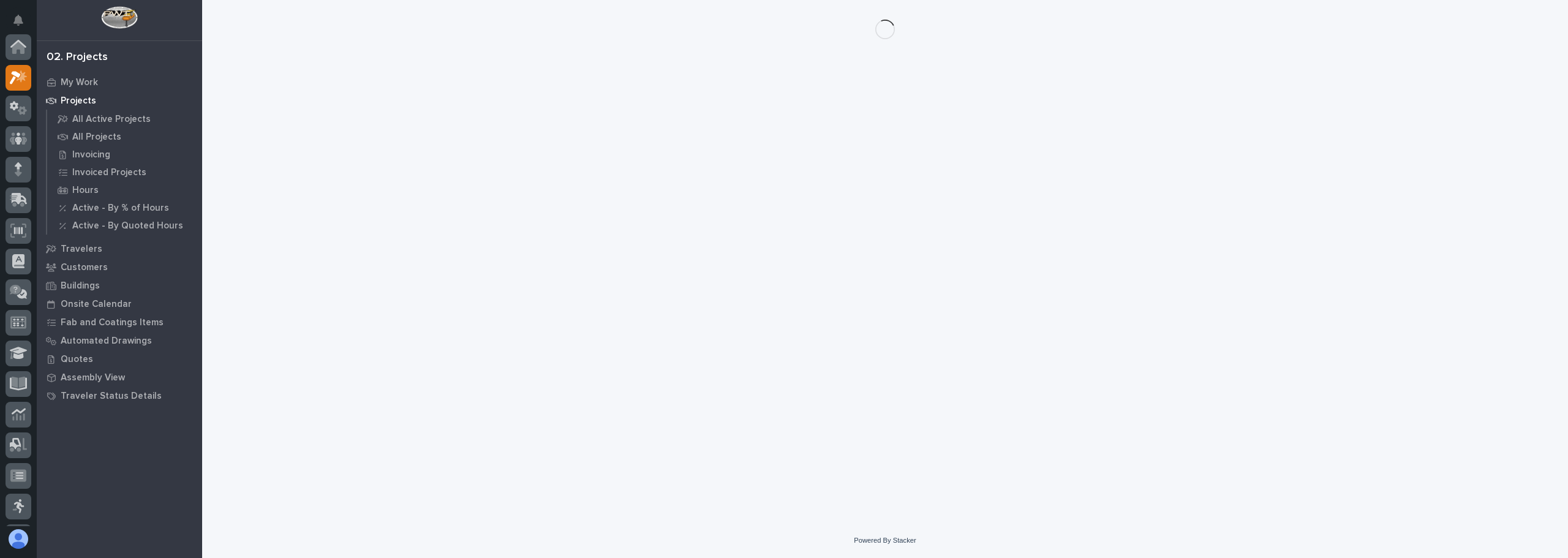 scroll, scrollTop: 31, scrollLeft: 0, axis: vertical 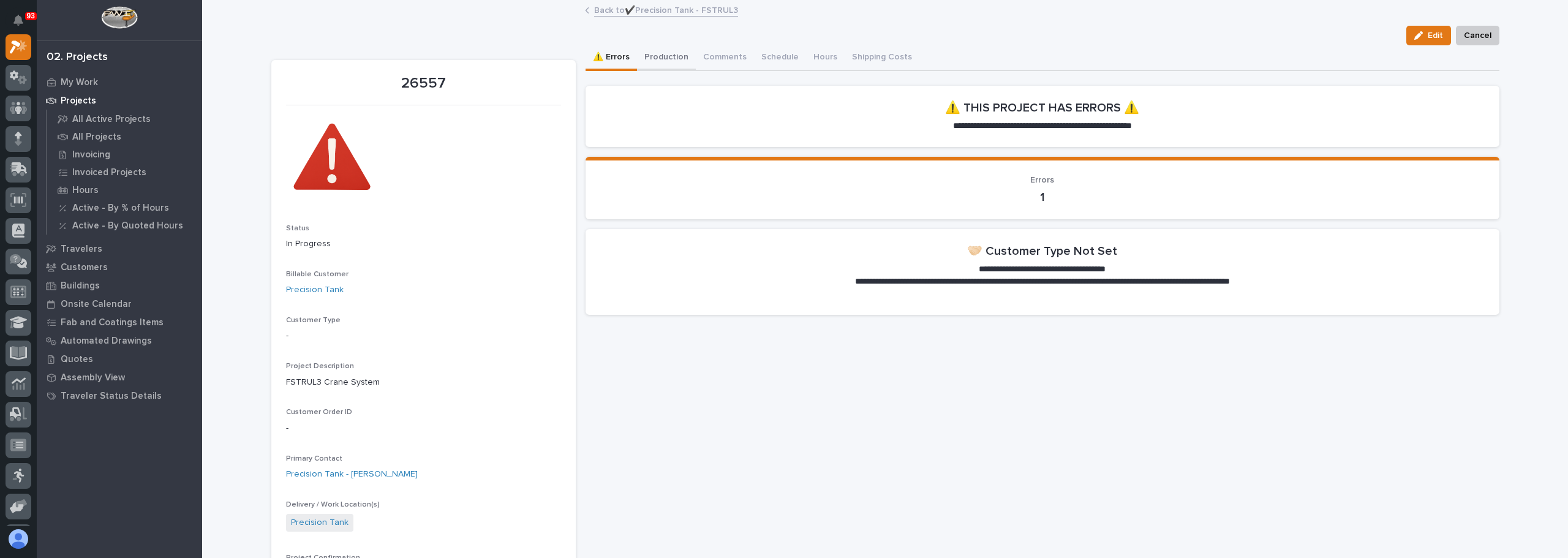 click on "Production" at bounding box center [666, 58] 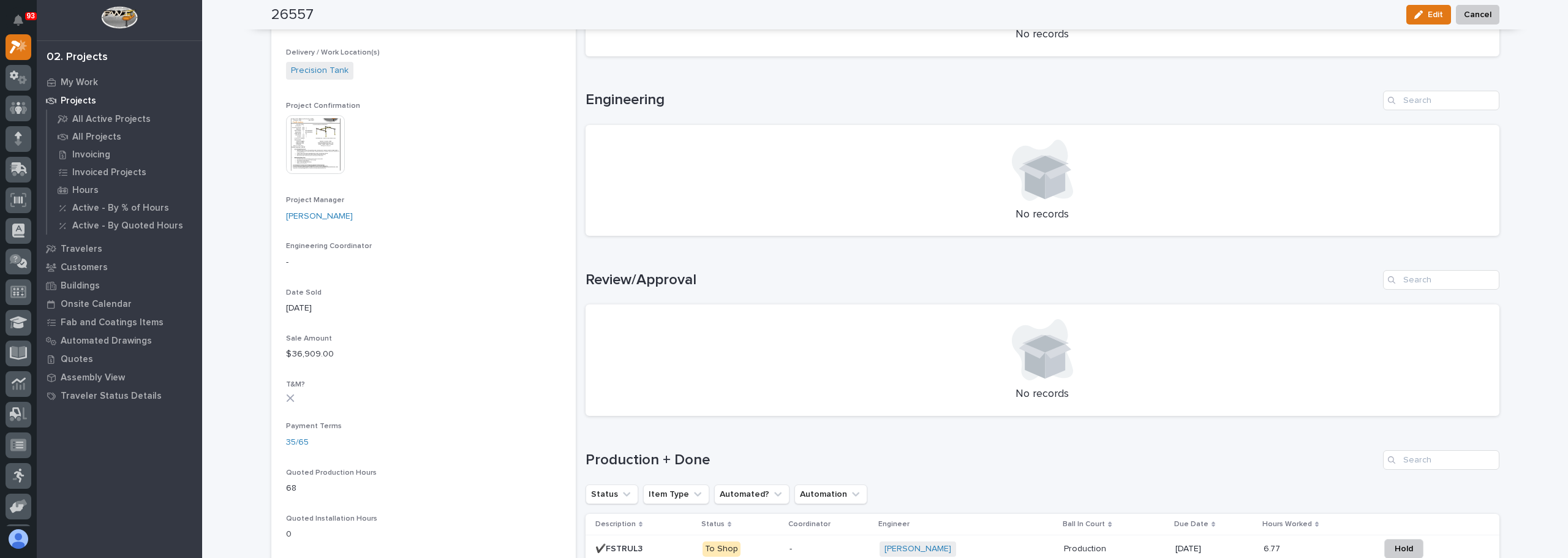 scroll, scrollTop: 490, scrollLeft: 0, axis: vertical 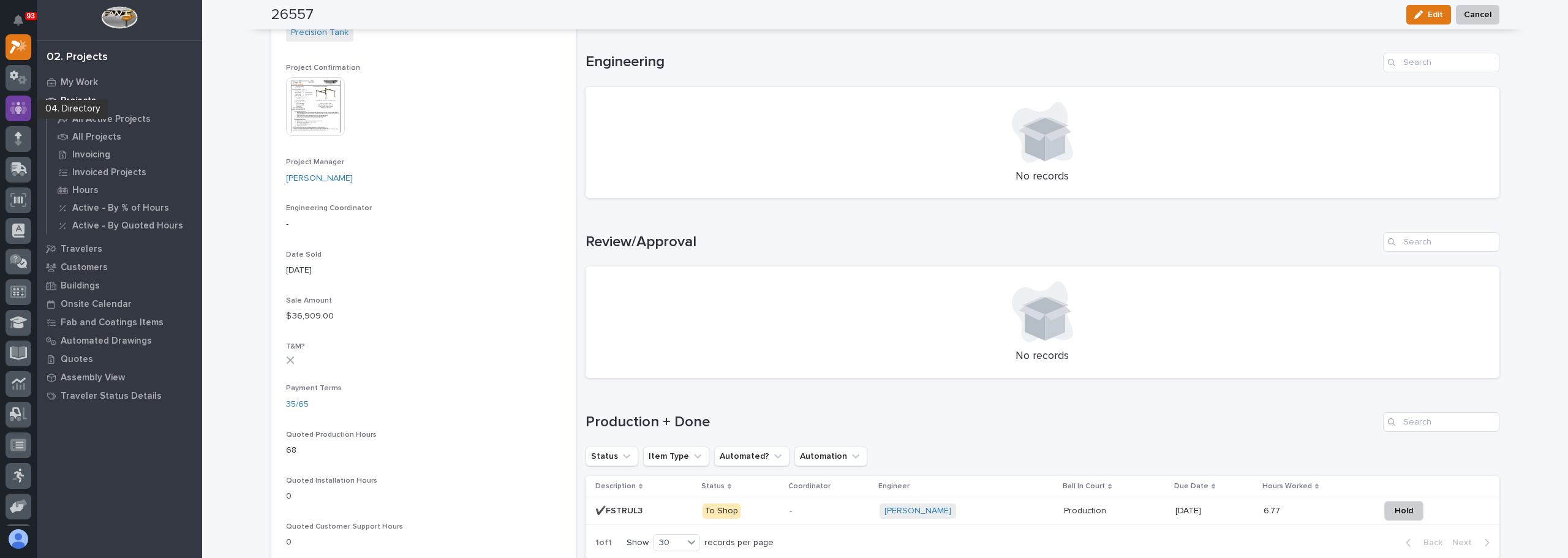 click 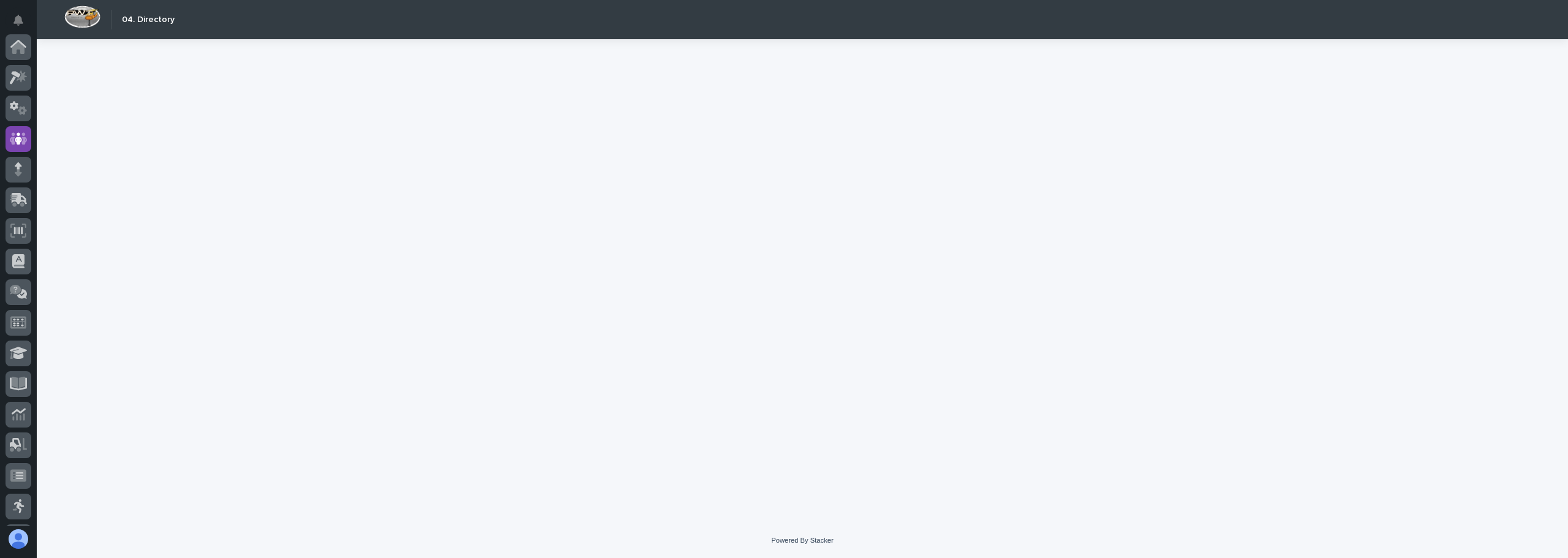 scroll, scrollTop: 92, scrollLeft: 0, axis: vertical 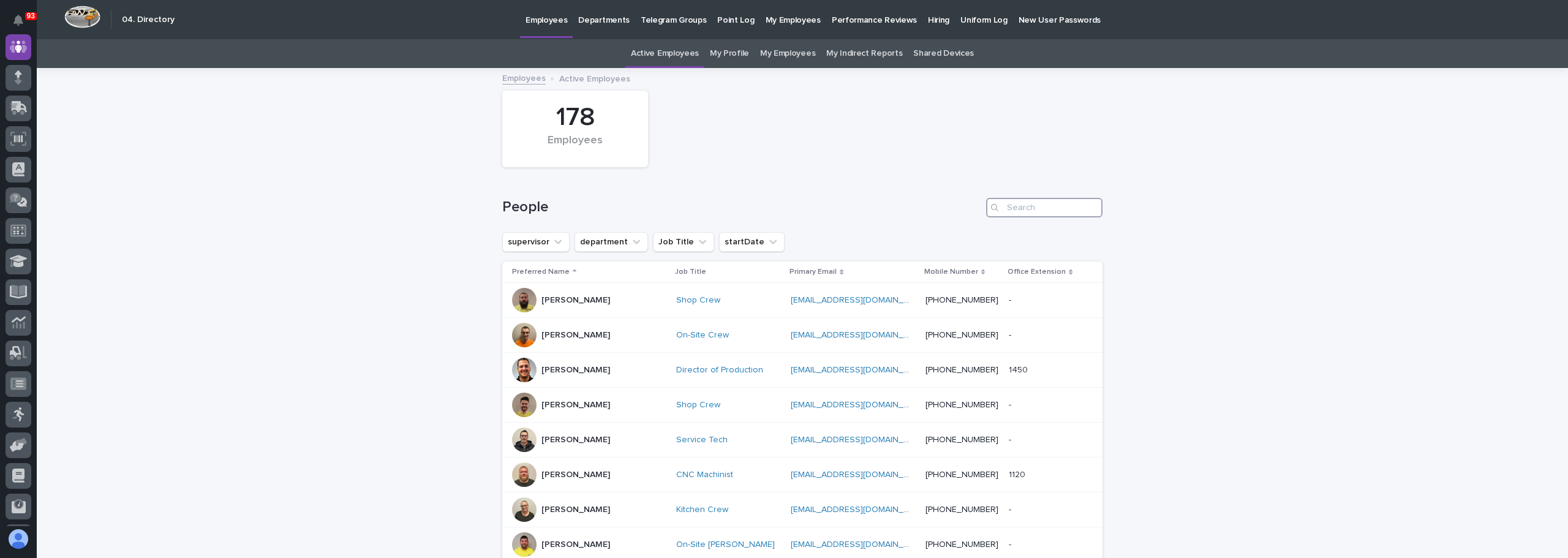 click at bounding box center [1044, 208] 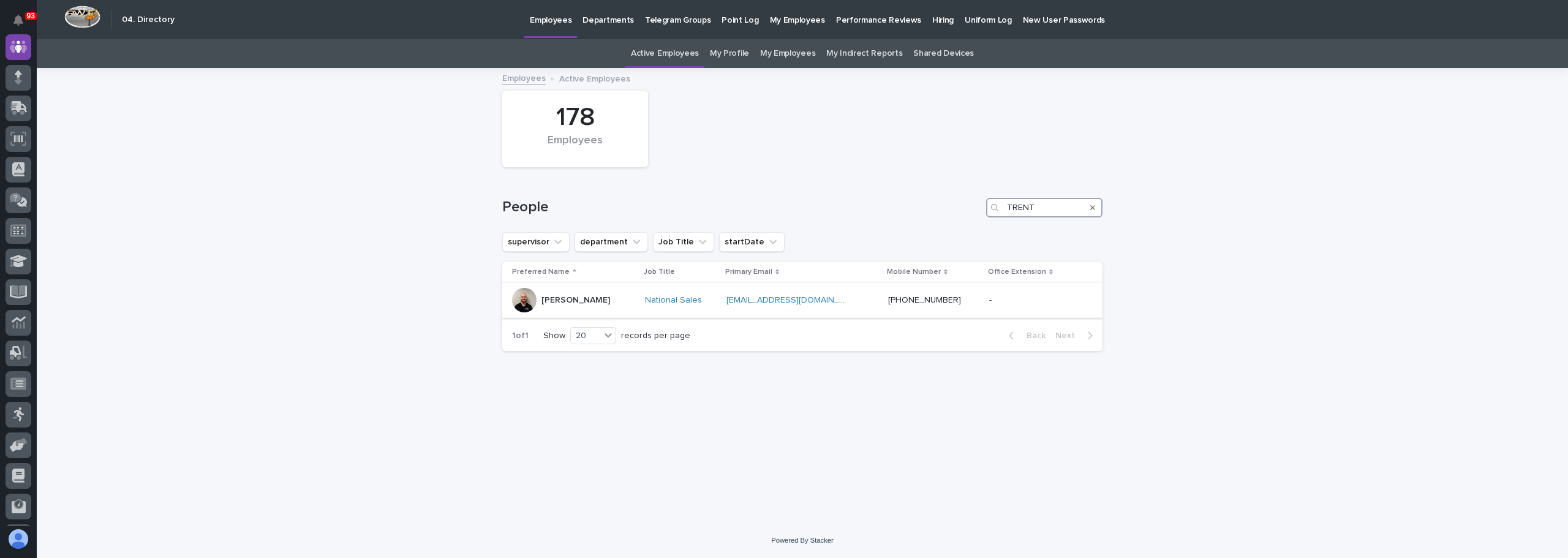 type on "TRENT" 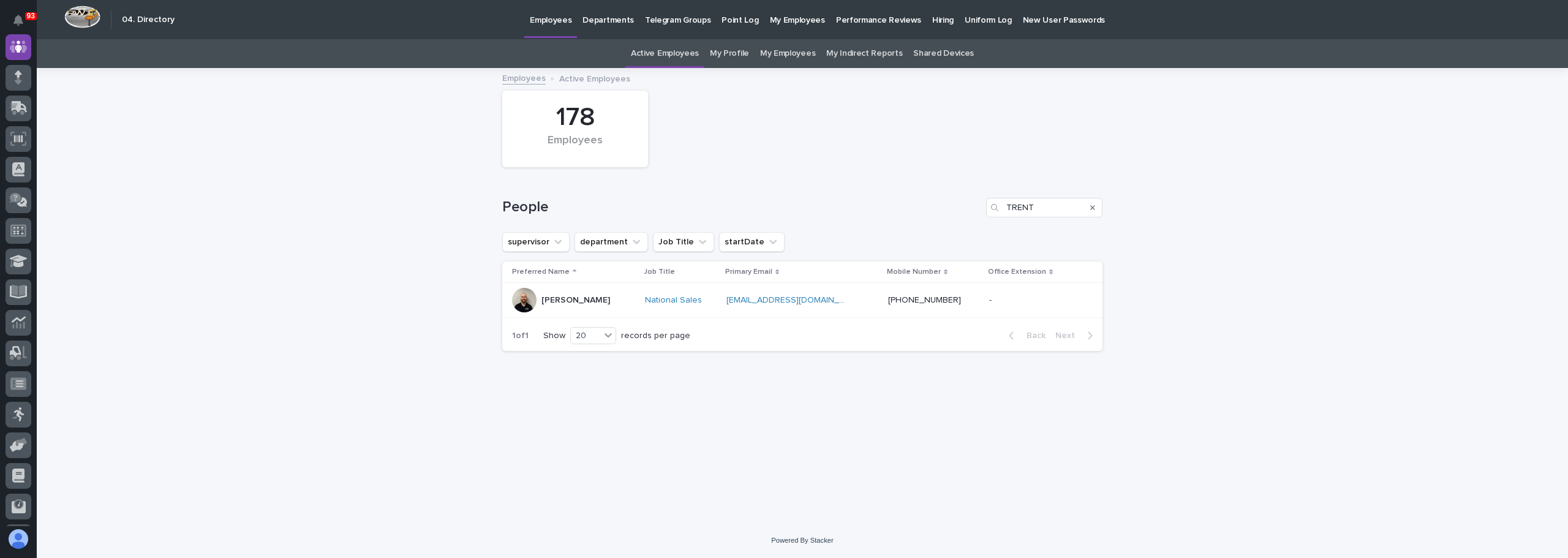 click on "Trent Kautzmann" at bounding box center [576, 300] 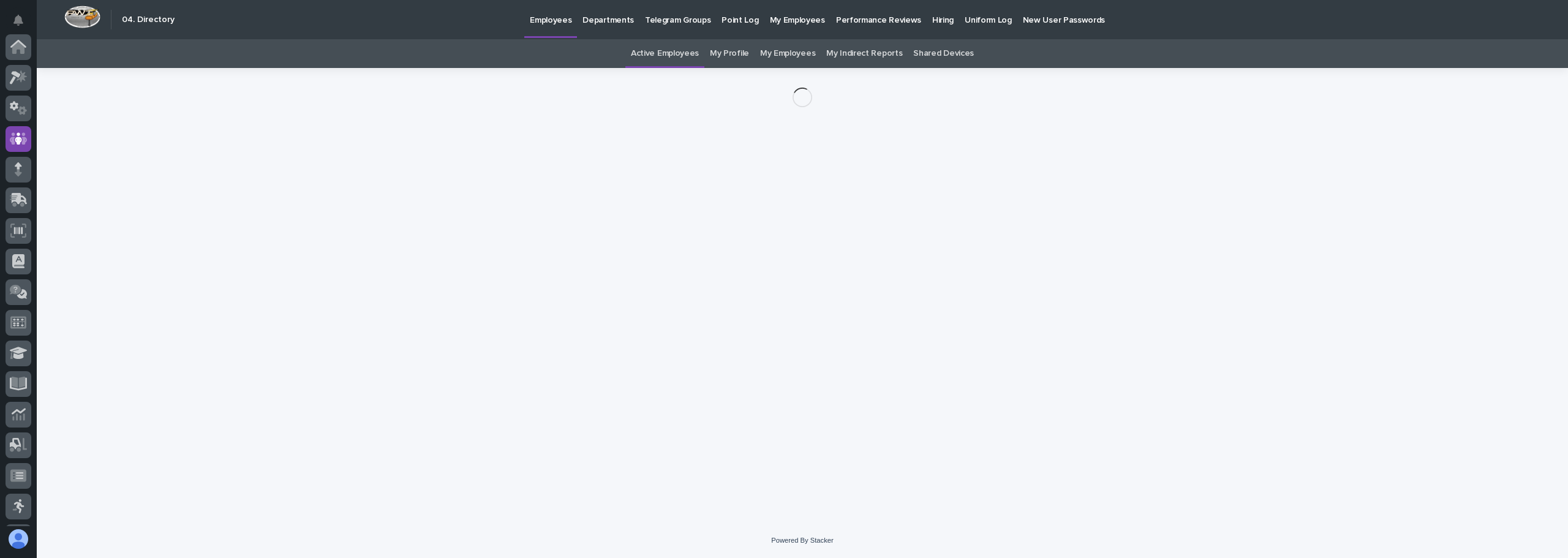 scroll, scrollTop: 92, scrollLeft: 0, axis: vertical 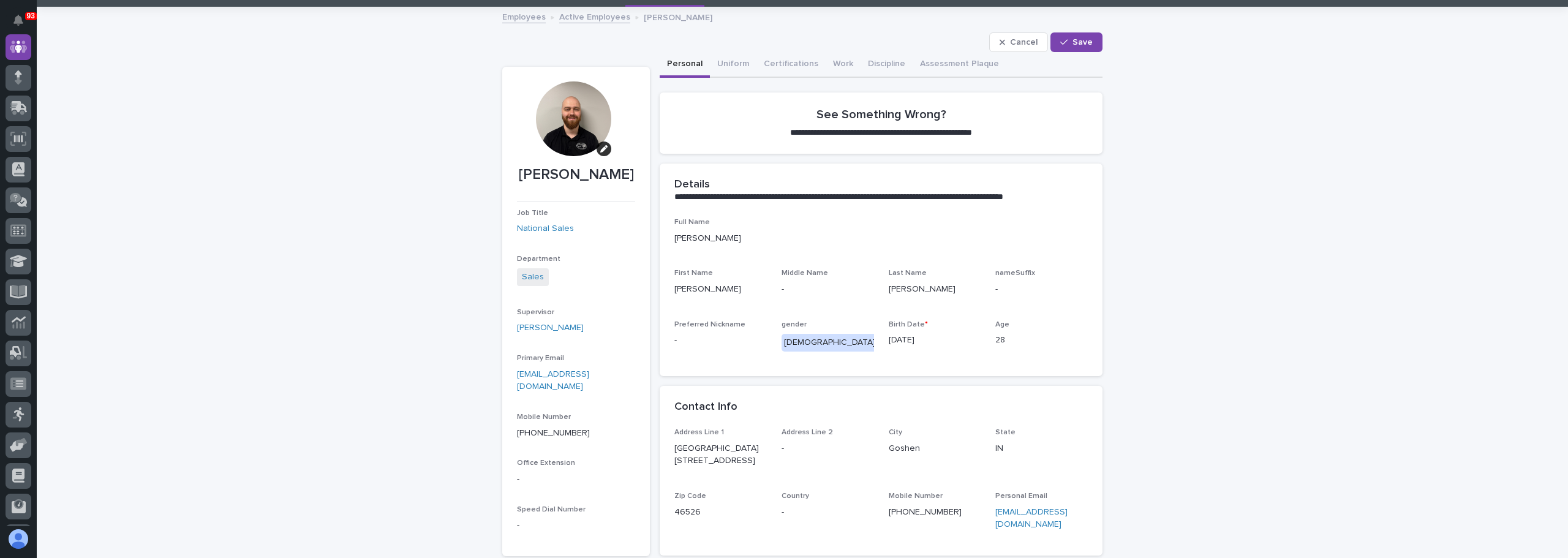 click on "-" at bounding box center (576, 479) 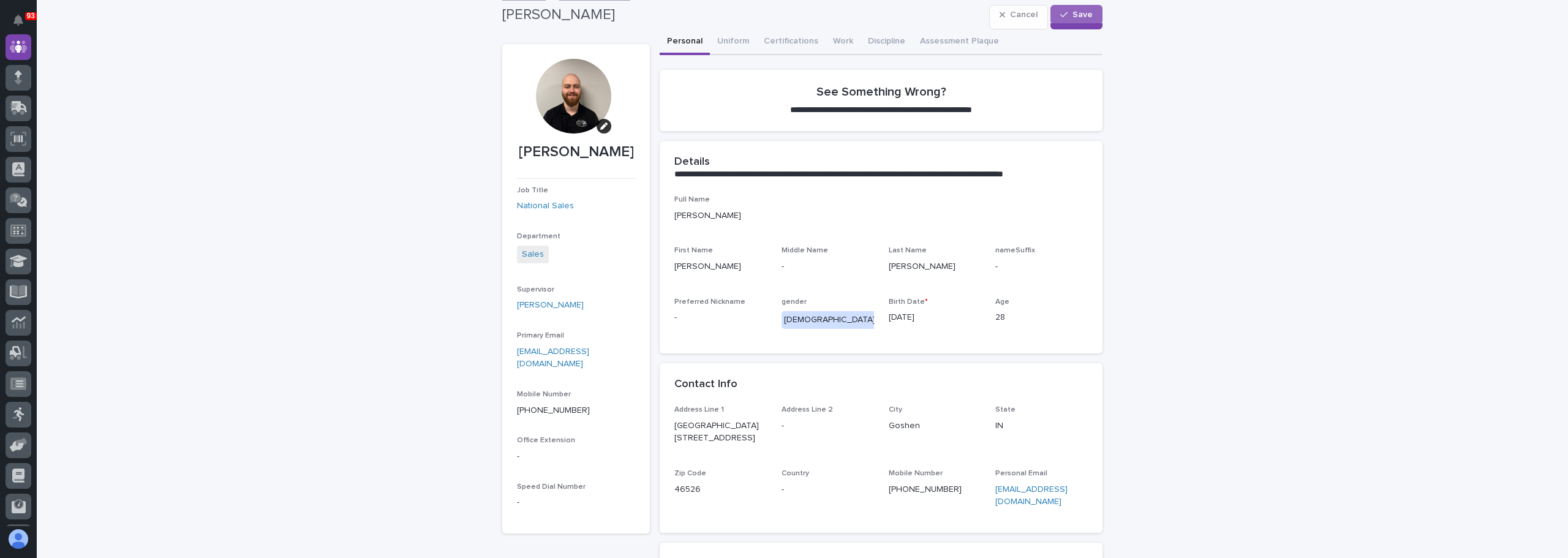scroll, scrollTop: 0, scrollLeft: 0, axis: both 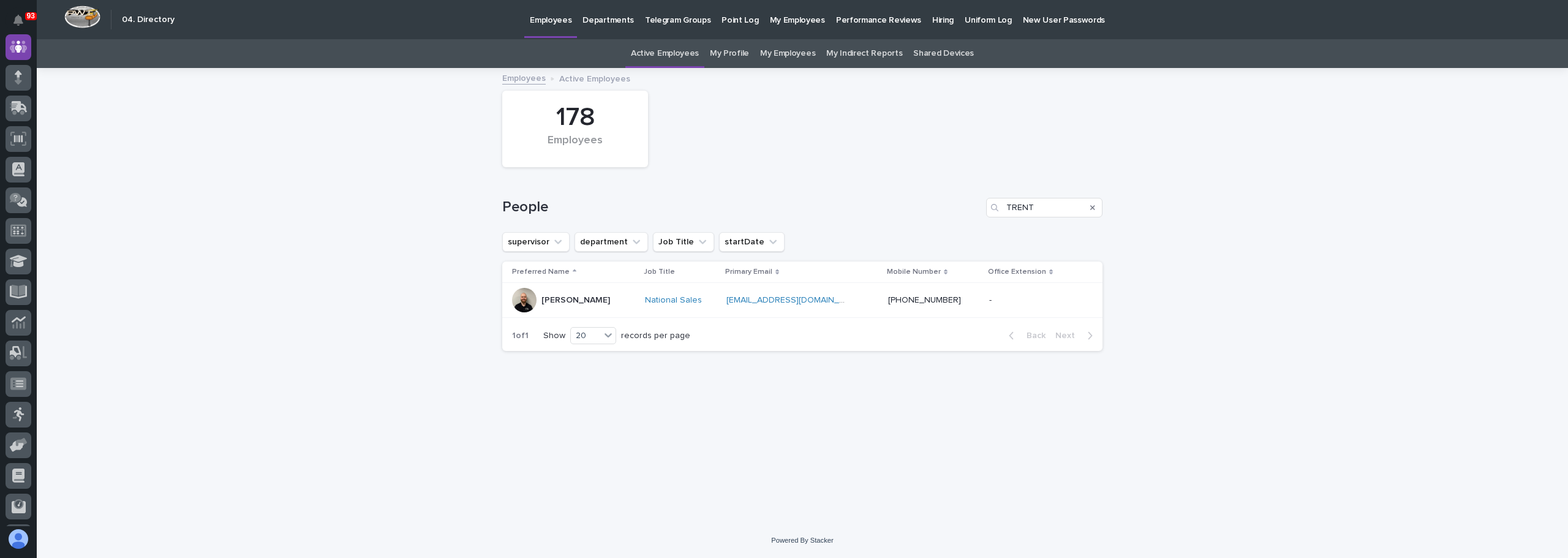 type on "TREN" 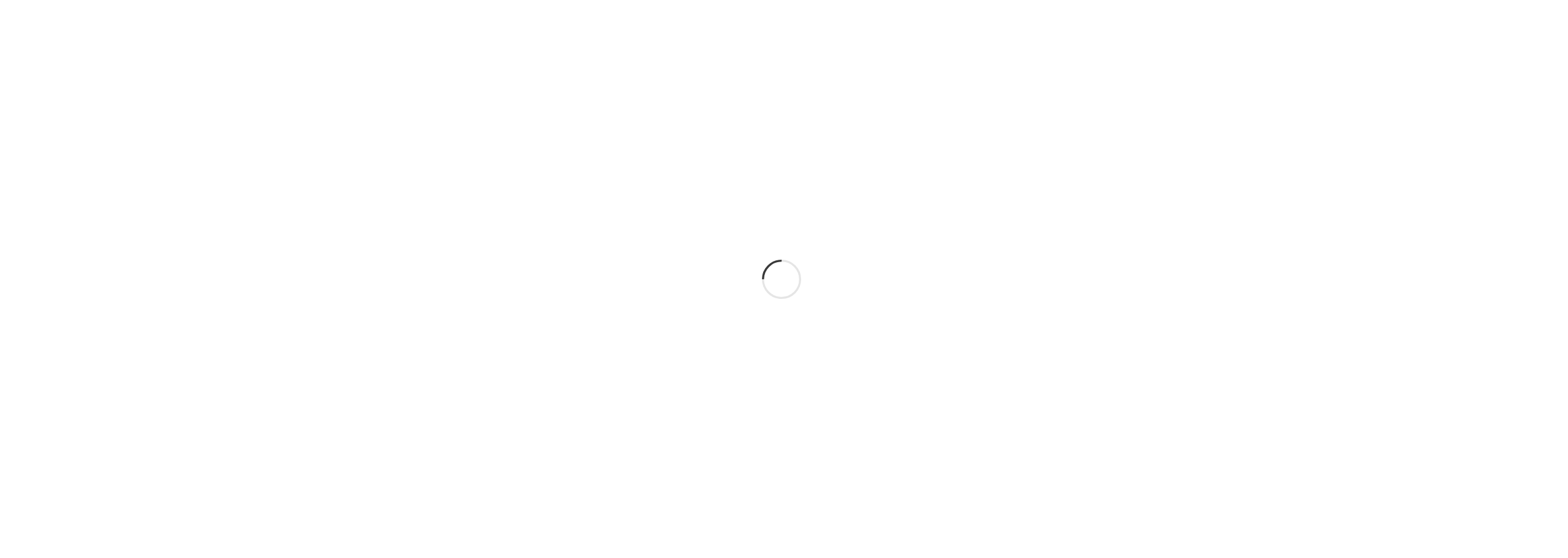 scroll, scrollTop: 0, scrollLeft: 0, axis: both 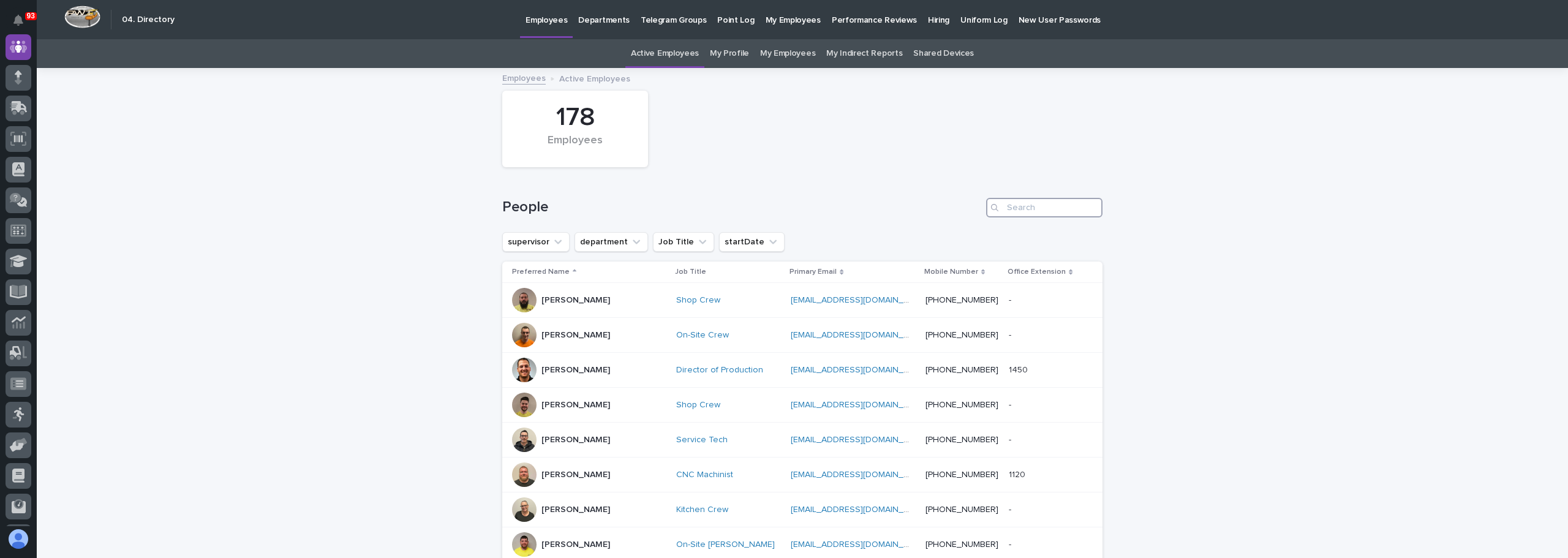 click at bounding box center (1044, 208) 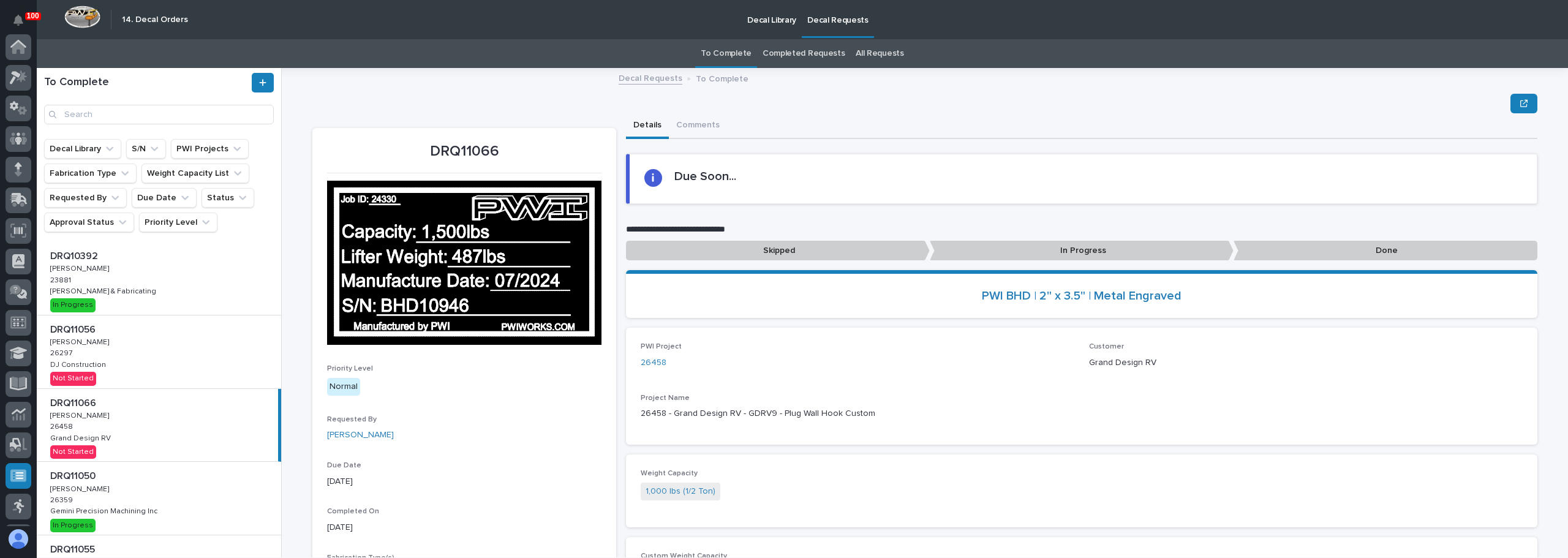 scroll, scrollTop: 0, scrollLeft: 0, axis: both 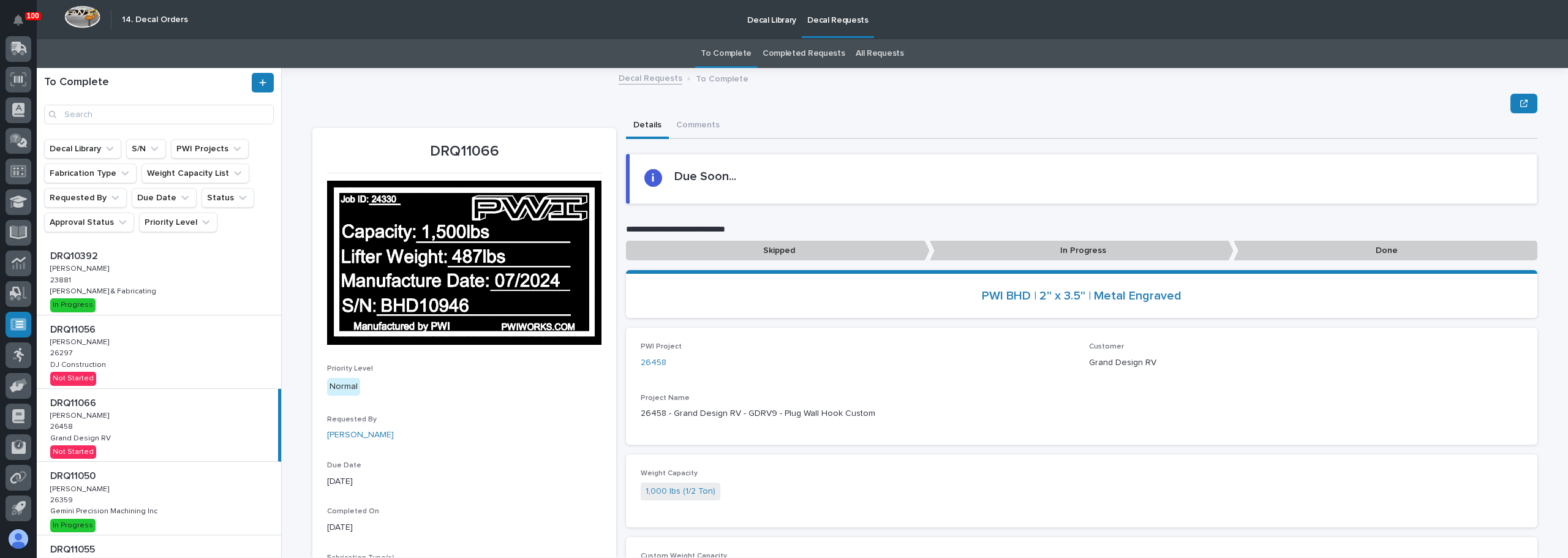 click on "All Requests" at bounding box center (880, 53) 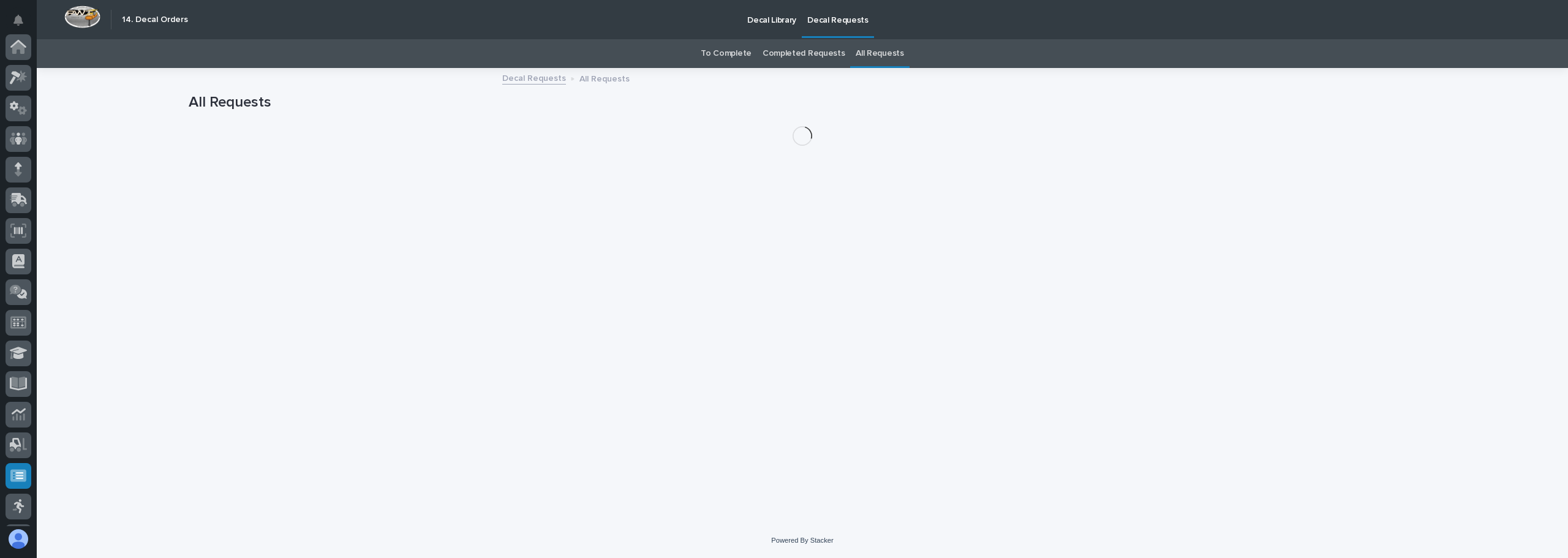 scroll, scrollTop: 151, scrollLeft: 0, axis: vertical 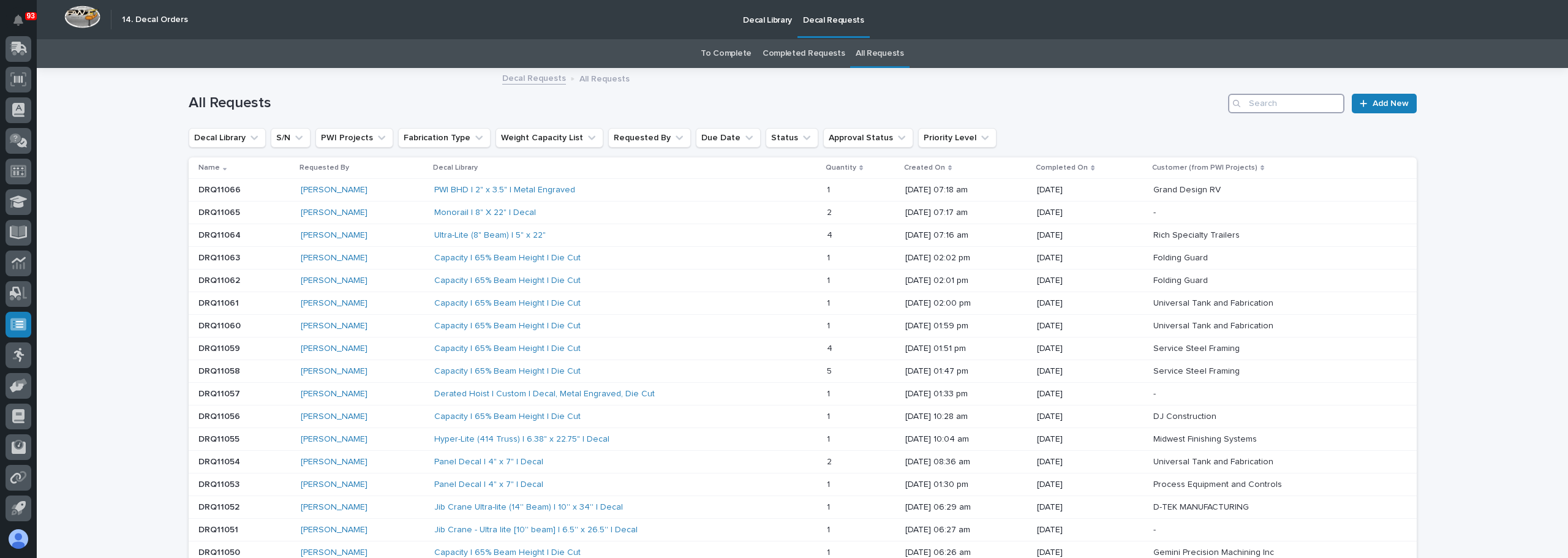 click at bounding box center (1286, 104) 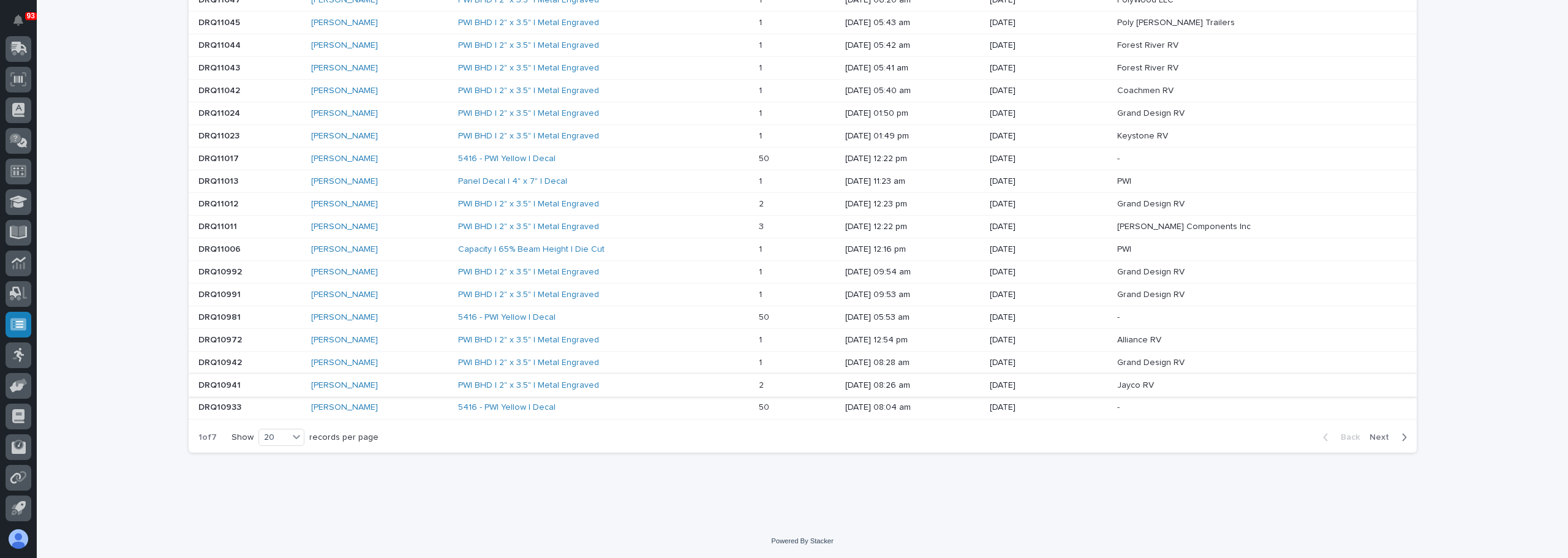 scroll, scrollTop: 213, scrollLeft: 0, axis: vertical 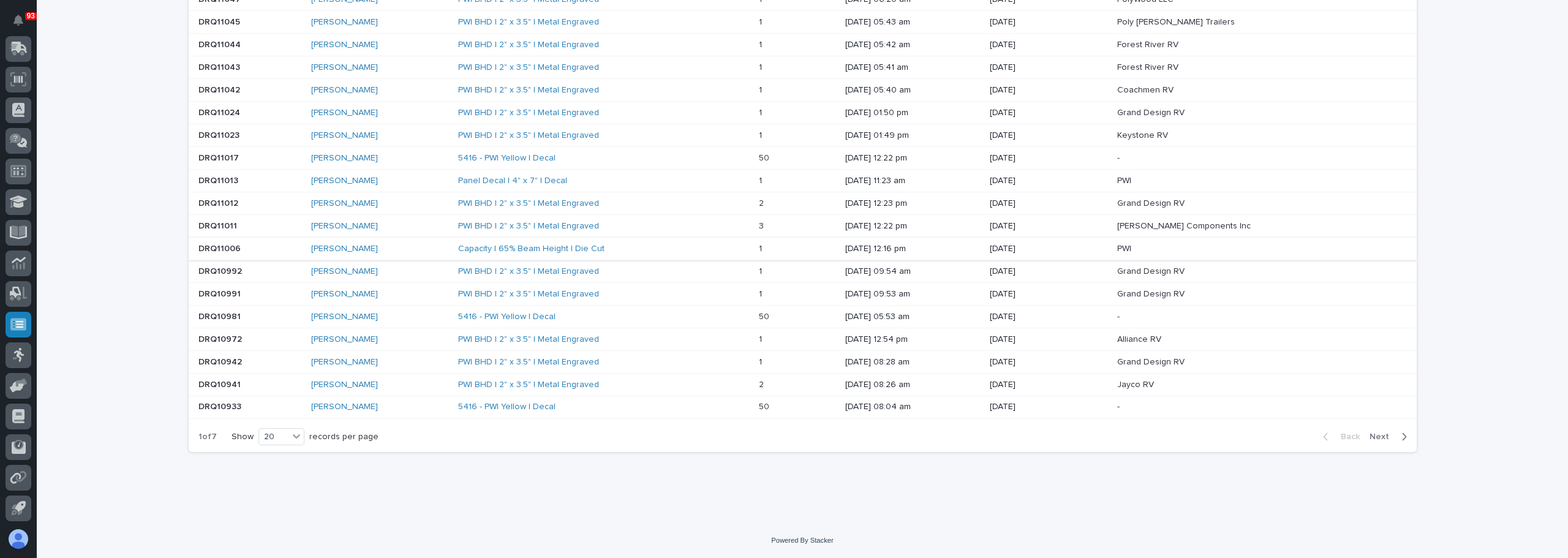 type on "PWI" 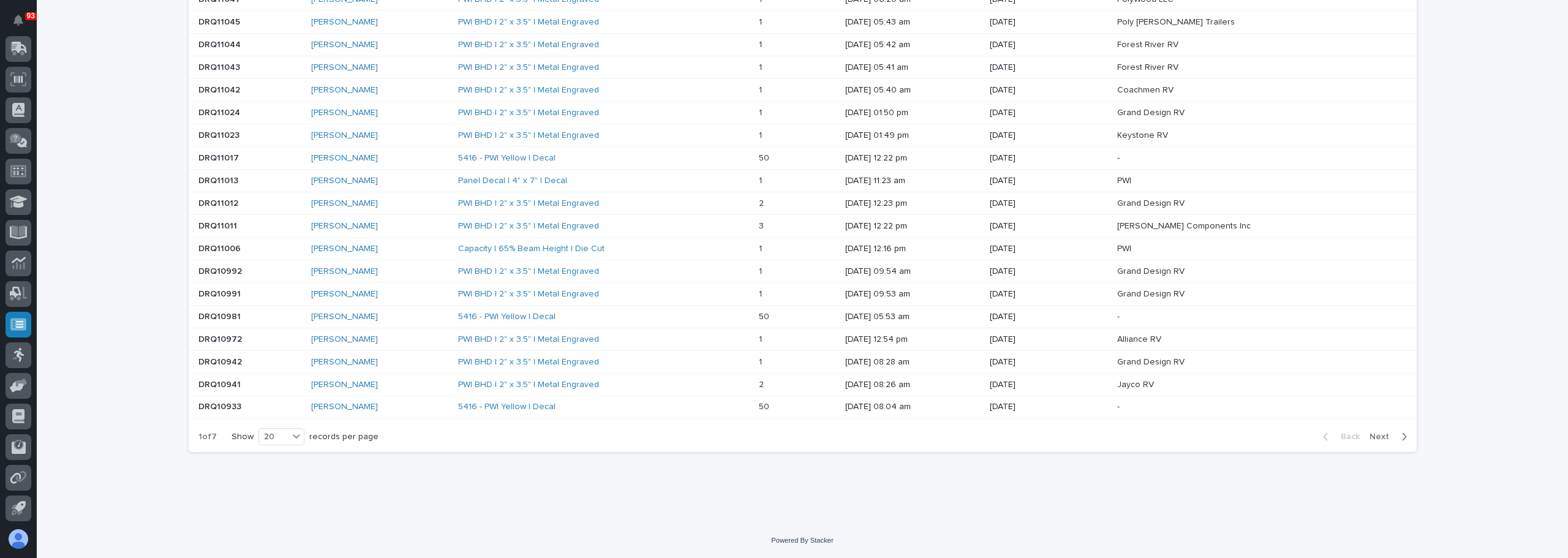 click on "Adam Yutzy" at bounding box center [380, 249] 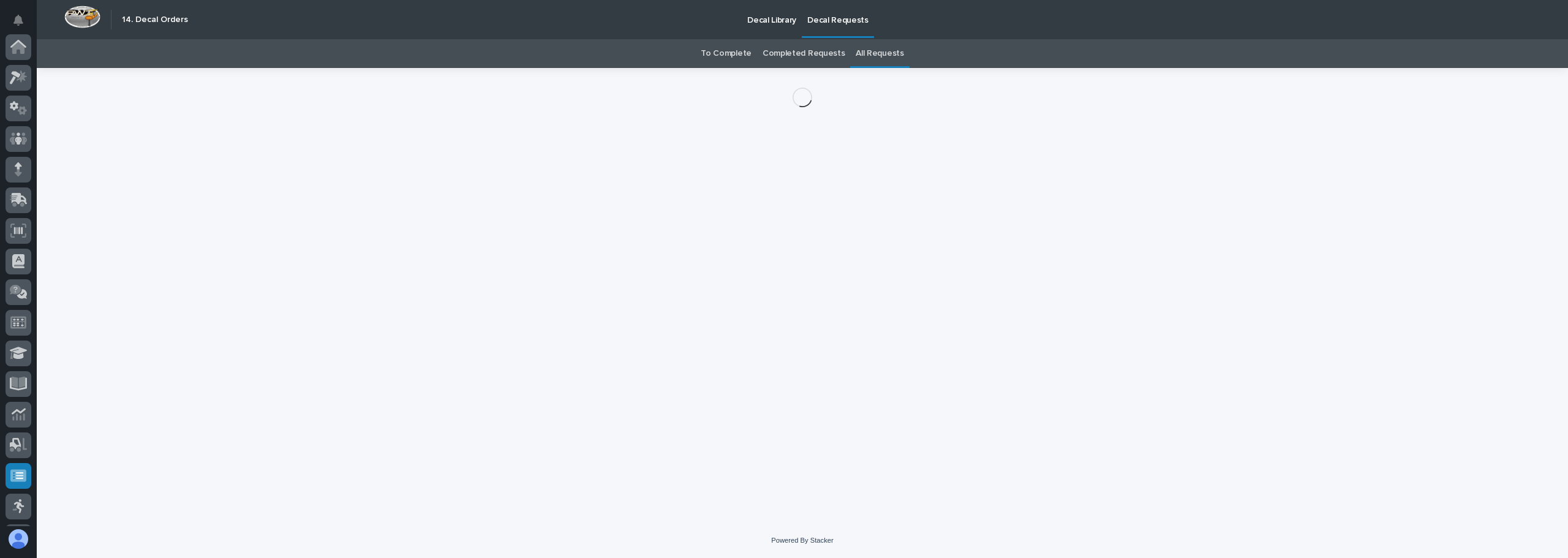 scroll, scrollTop: 151, scrollLeft: 0, axis: vertical 